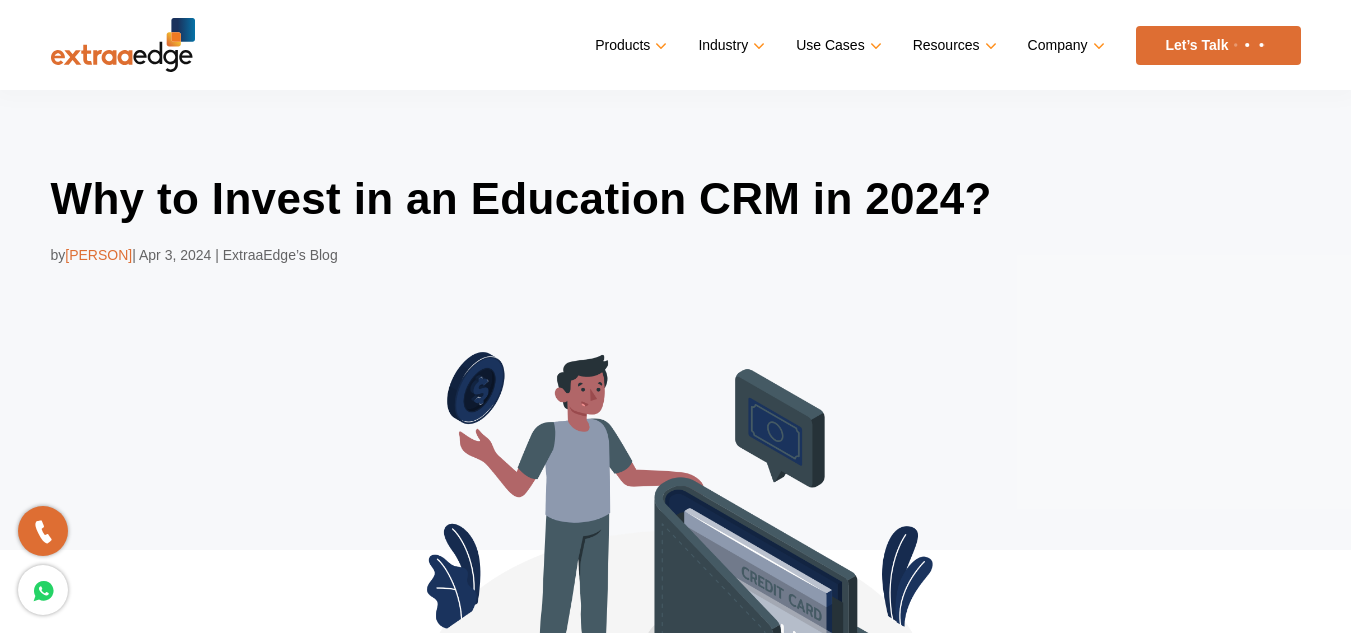 scroll, scrollTop: 0, scrollLeft: 0, axis: both 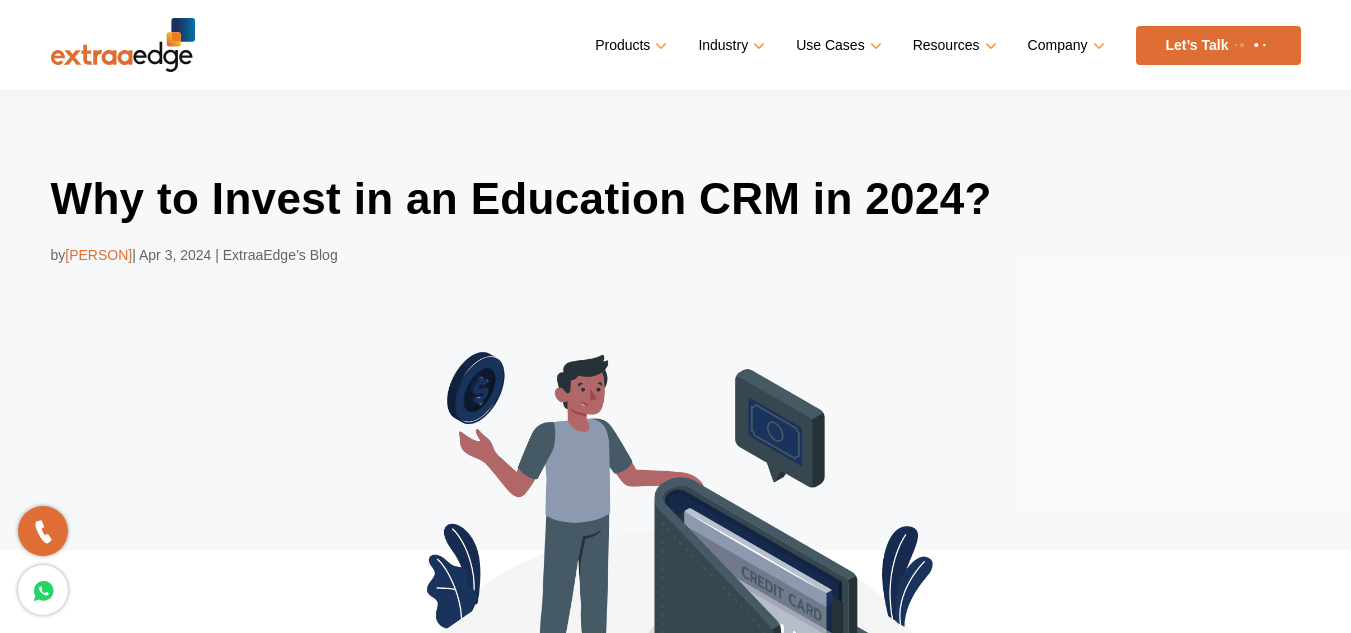 click on "Why to Invest in an Education CRM in 2024?
by  Prathmesh Ninghot  | Apr 3, 2024 | ExtraaEdge’s Blog" at bounding box center (675, 473) 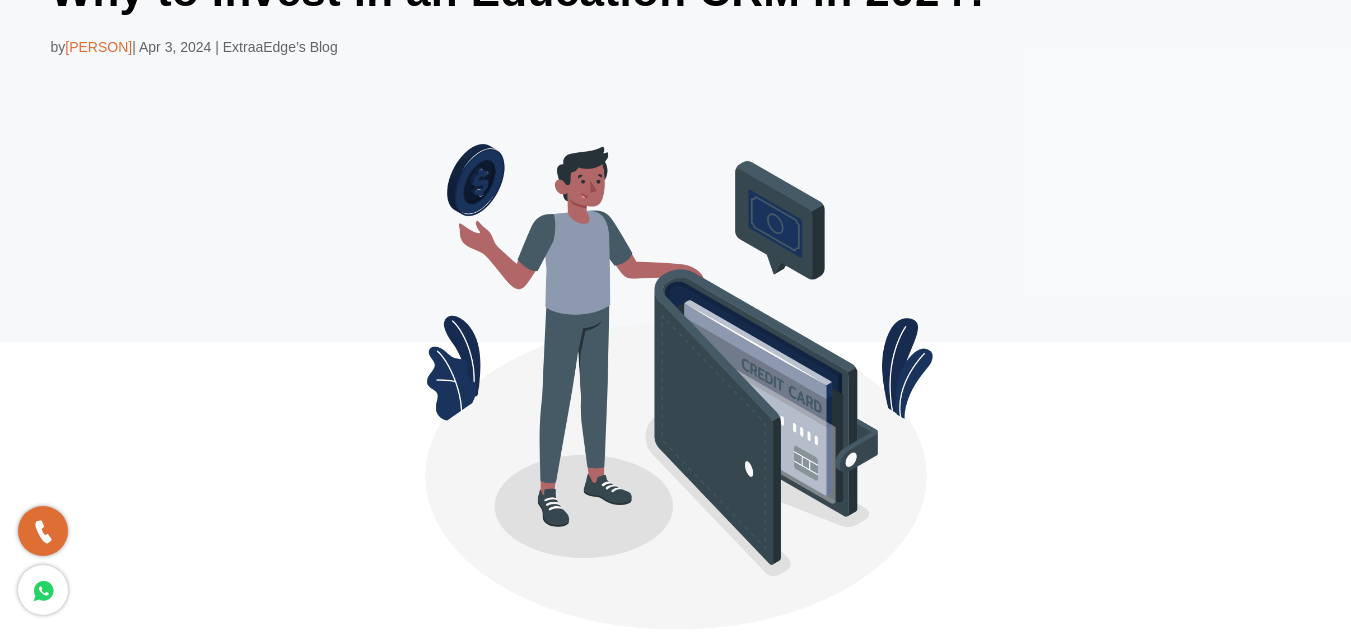 scroll, scrollTop: 0, scrollLeft: 0, axis: both 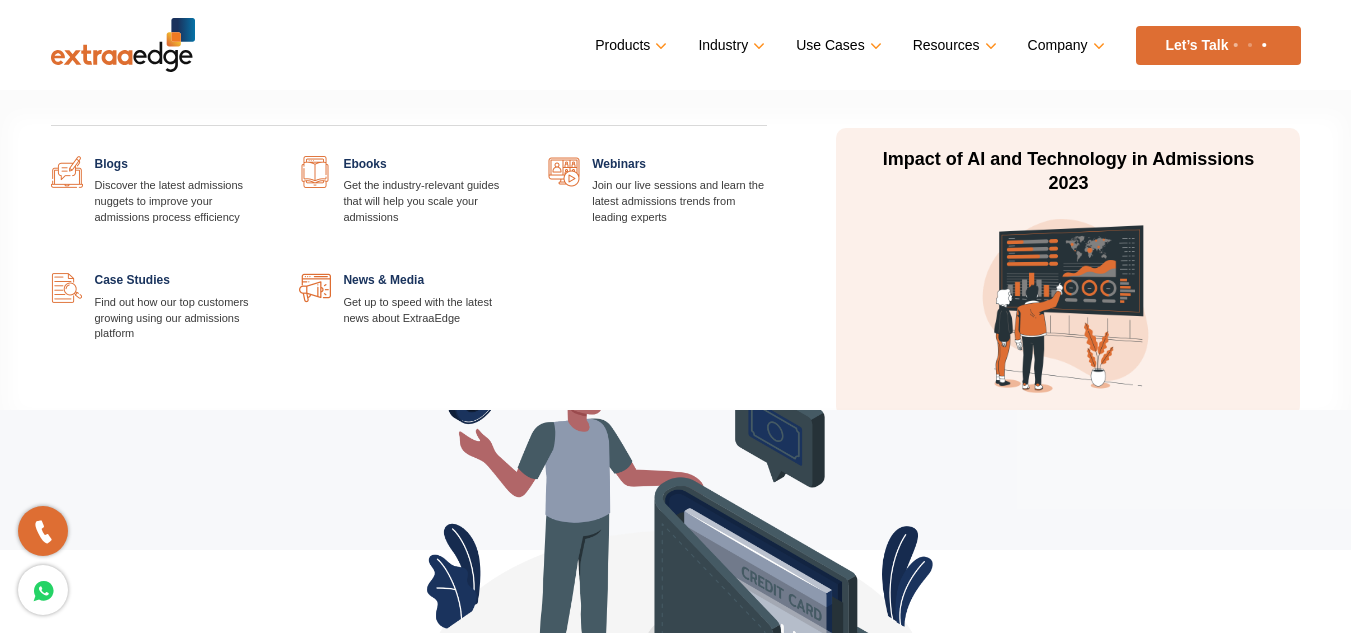 click at bounding box center (269, 156) 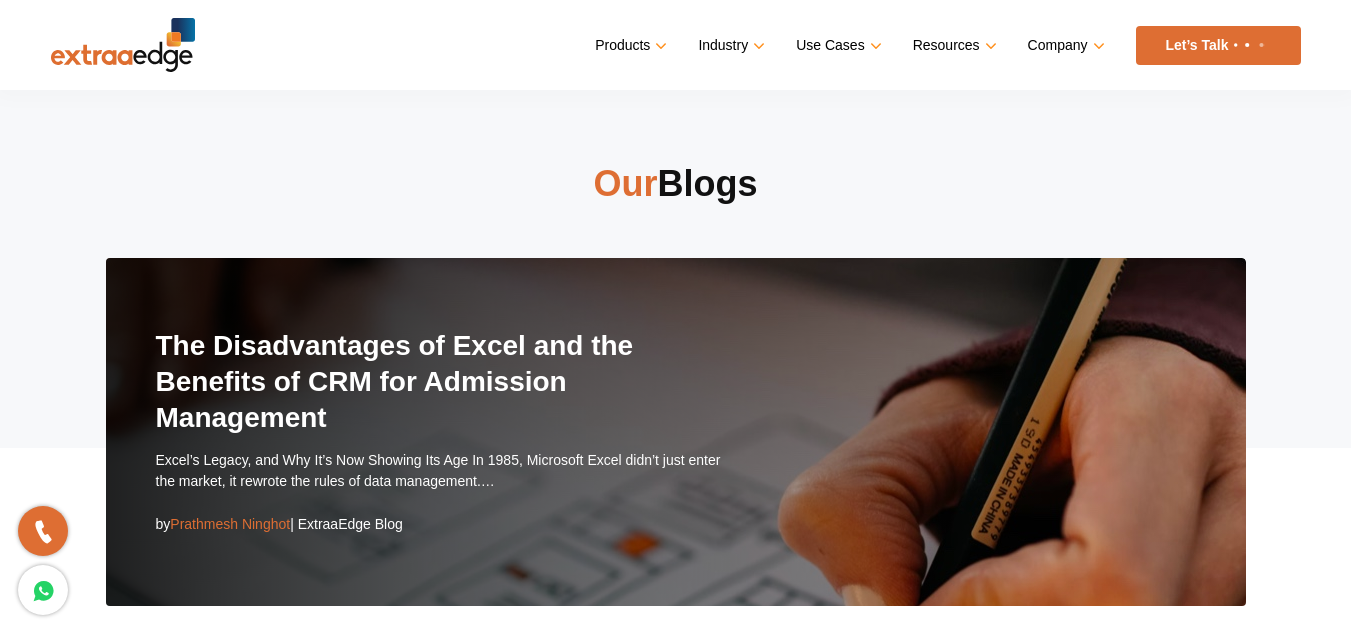 scroll, scrollTop: 0, scrollLeft: 0, axis: both 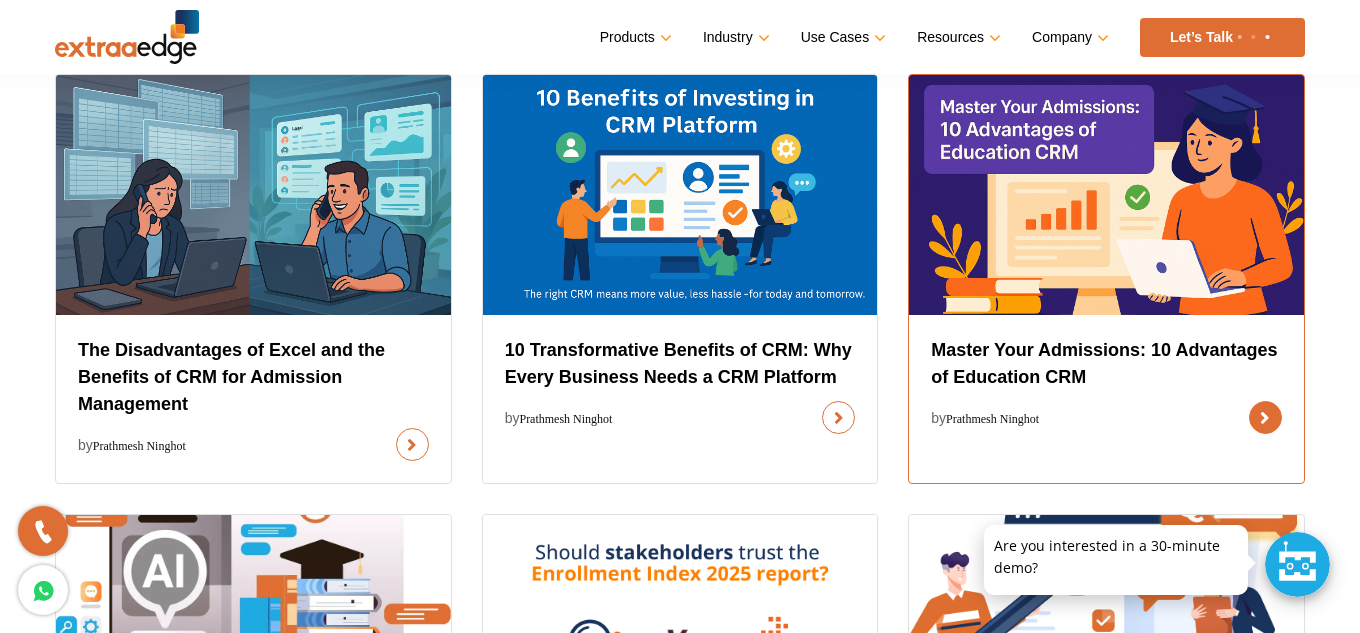 click at bounding box center [1265, 417] 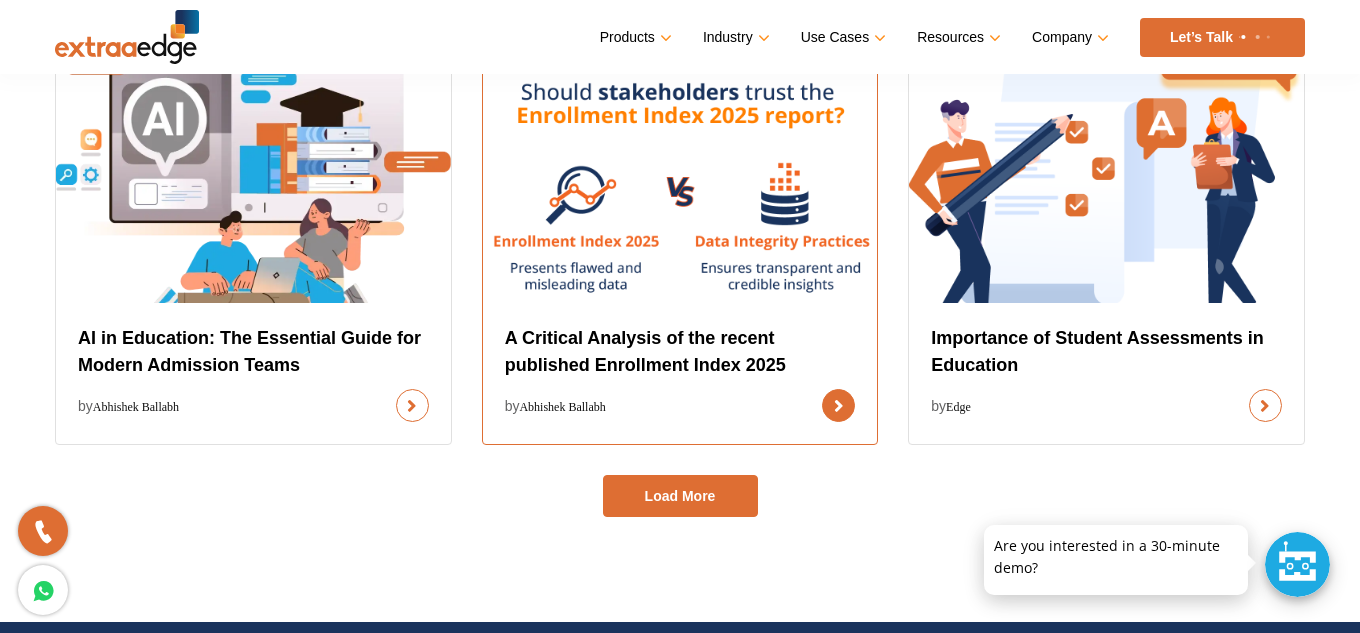 scroll, scrollTop: 1306, scrollLeft: 0, axis: vertical 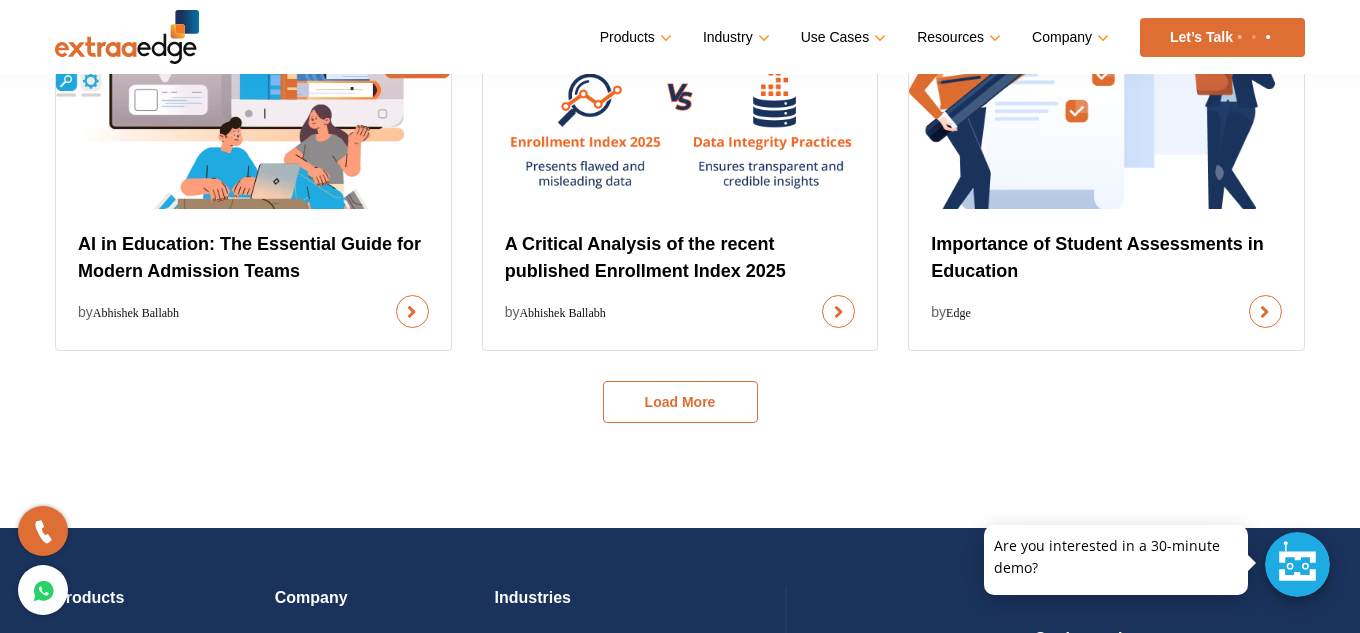 click on "Load More" at bounding box center [680, 402] 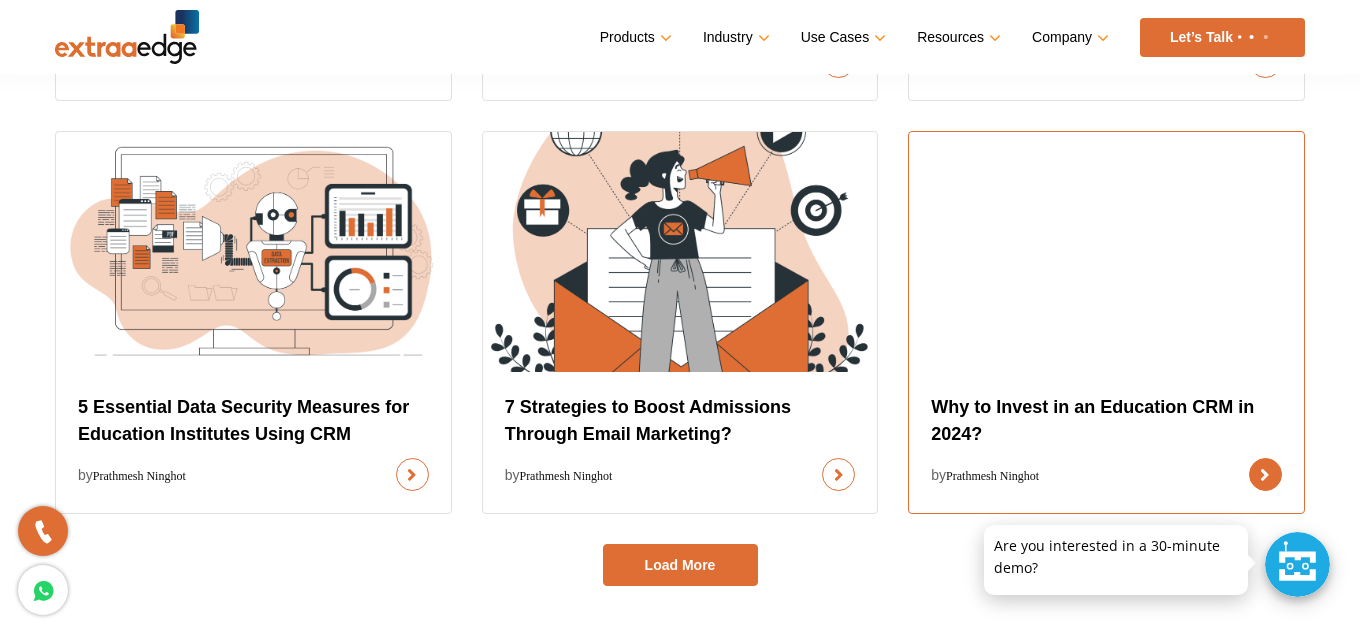 scroll, scrollTop: 1971, scrollLeft: 0, axis: vertical 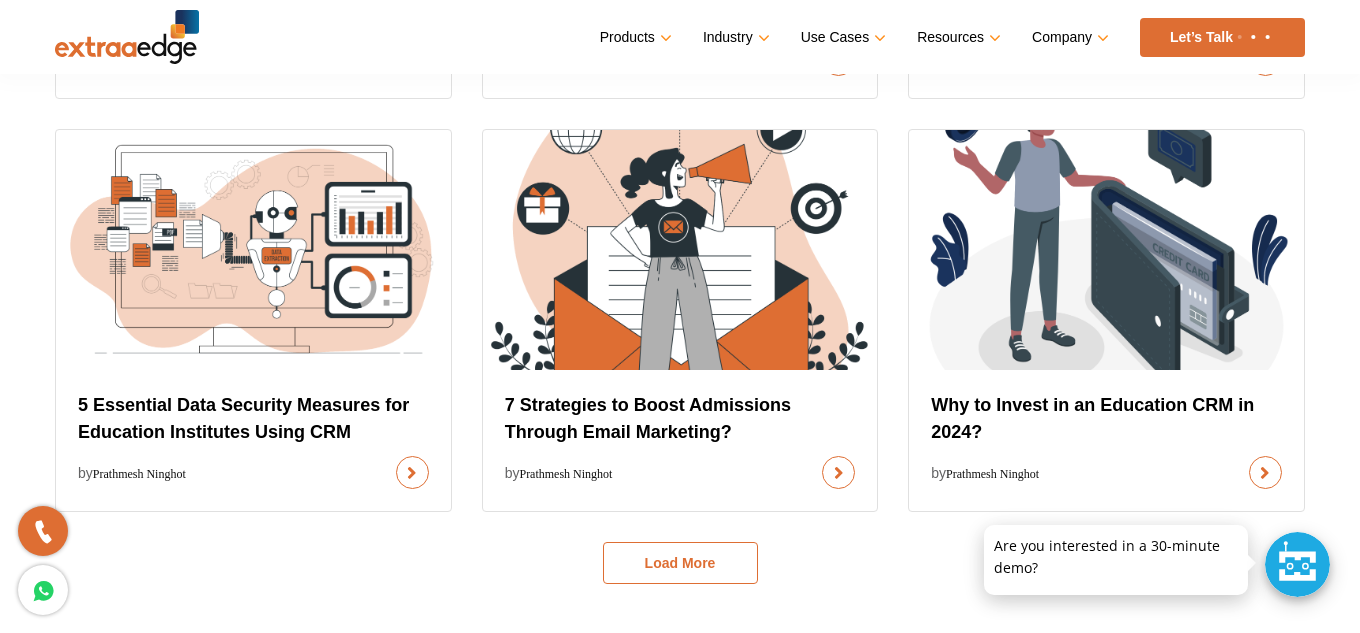 click on "Load More" at bounding box center [680, 563] 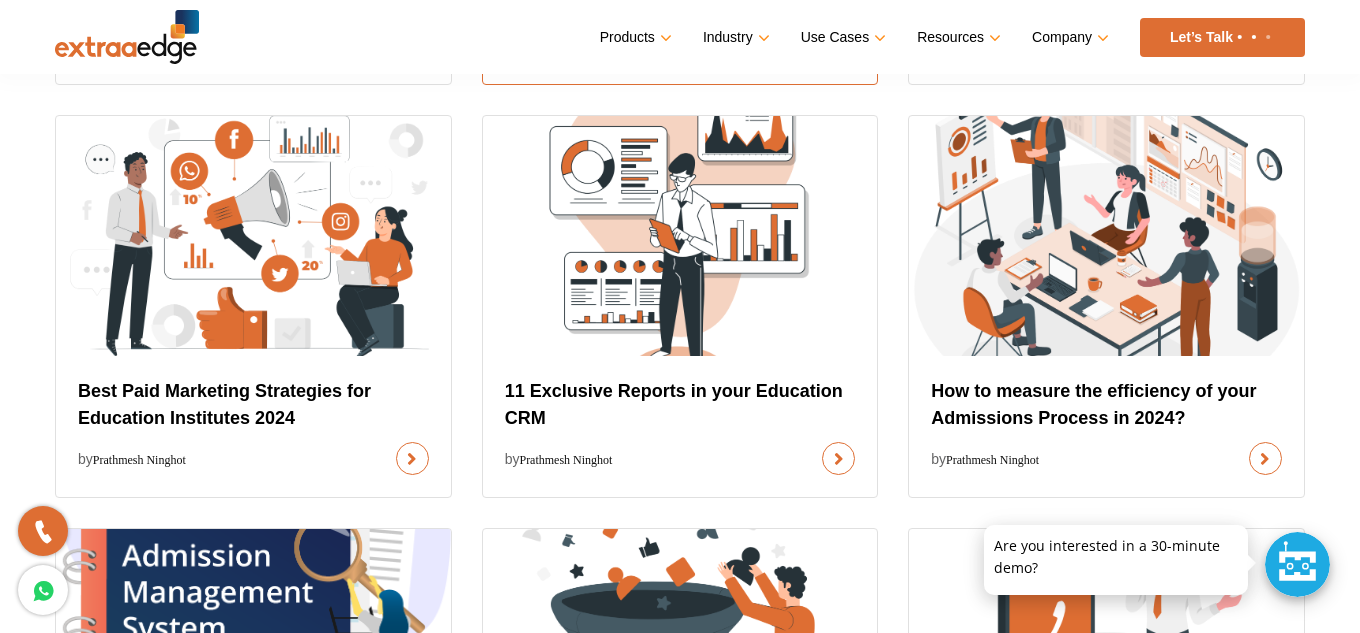 scroll, scrollTop: 2386, scrollLeft: 0, axis: vertical 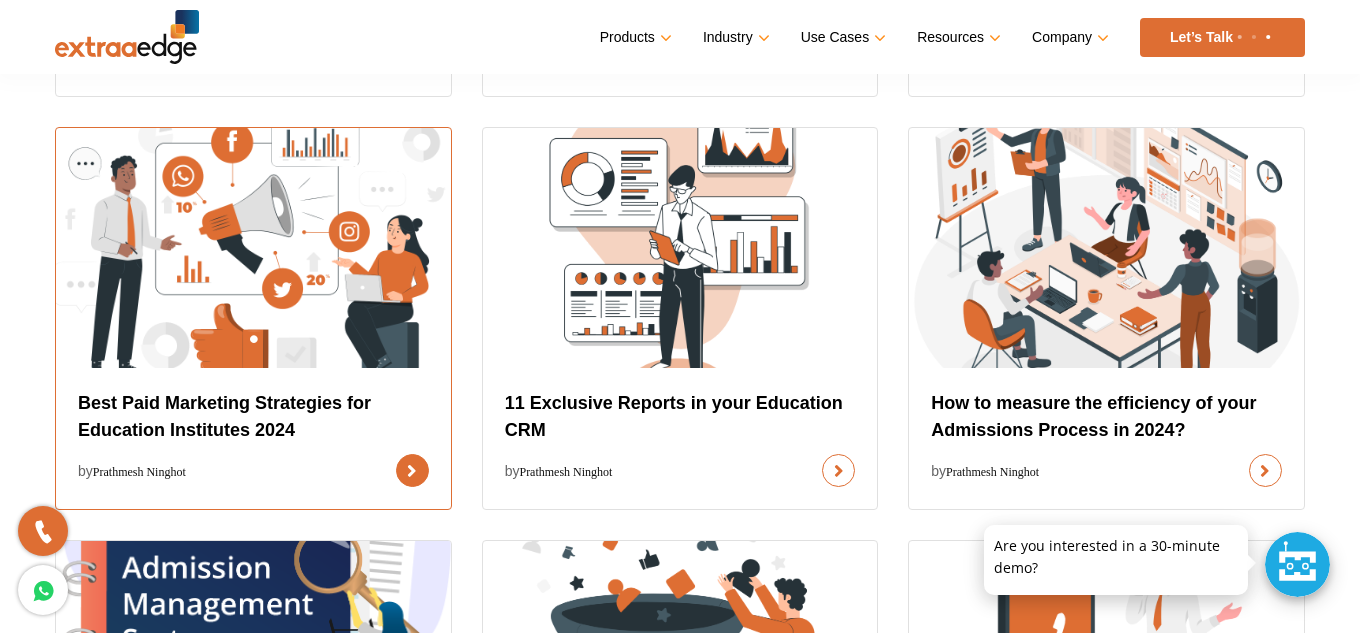 type 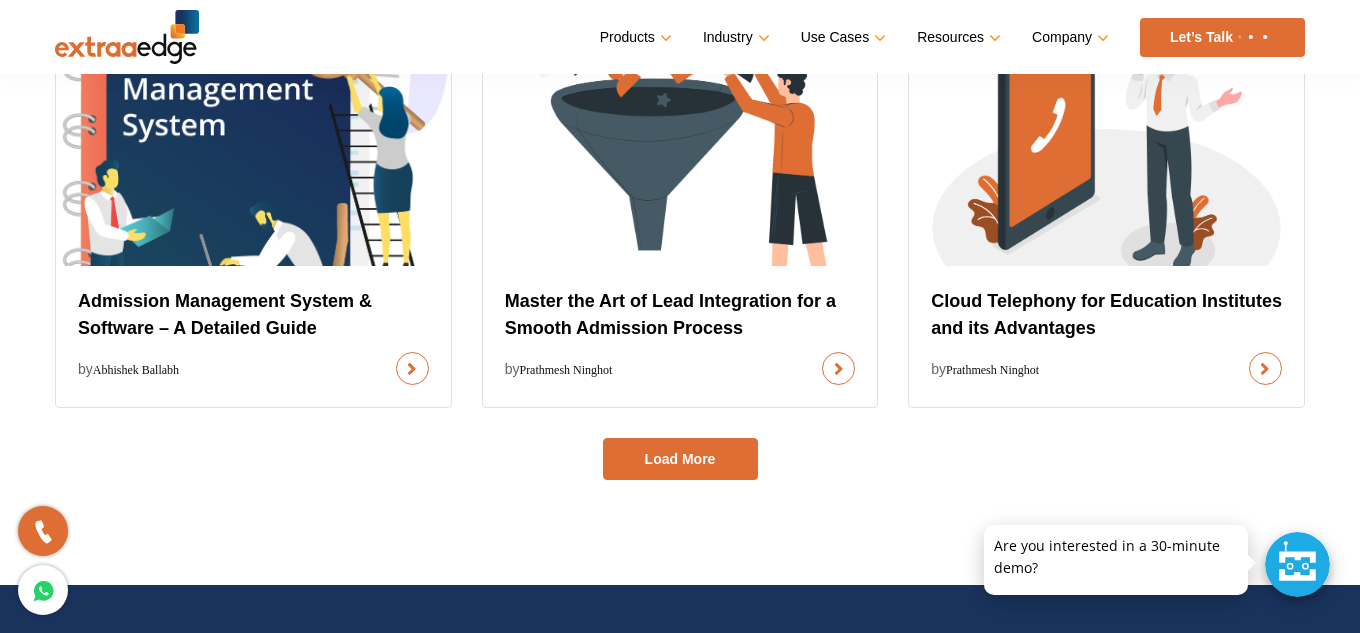 scroll, scrollTop: 2903, scrollLeft: 0, axis: vertical 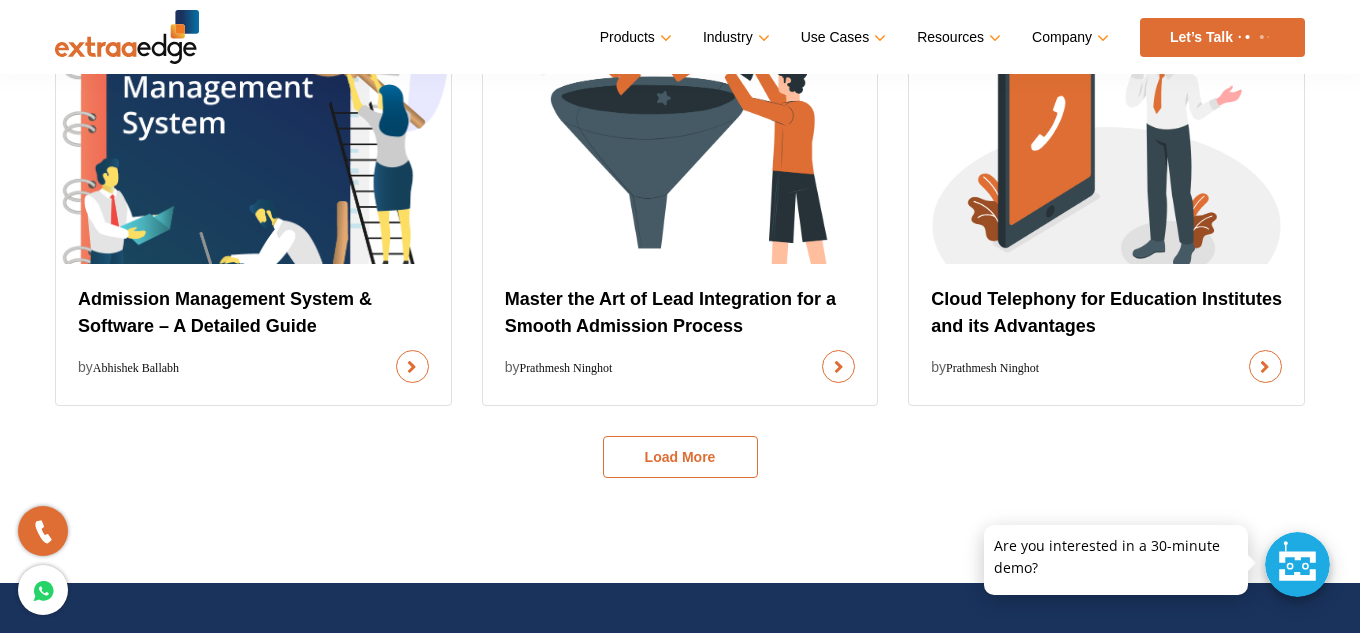 click on "Load More" at bounding box center (680, 457) 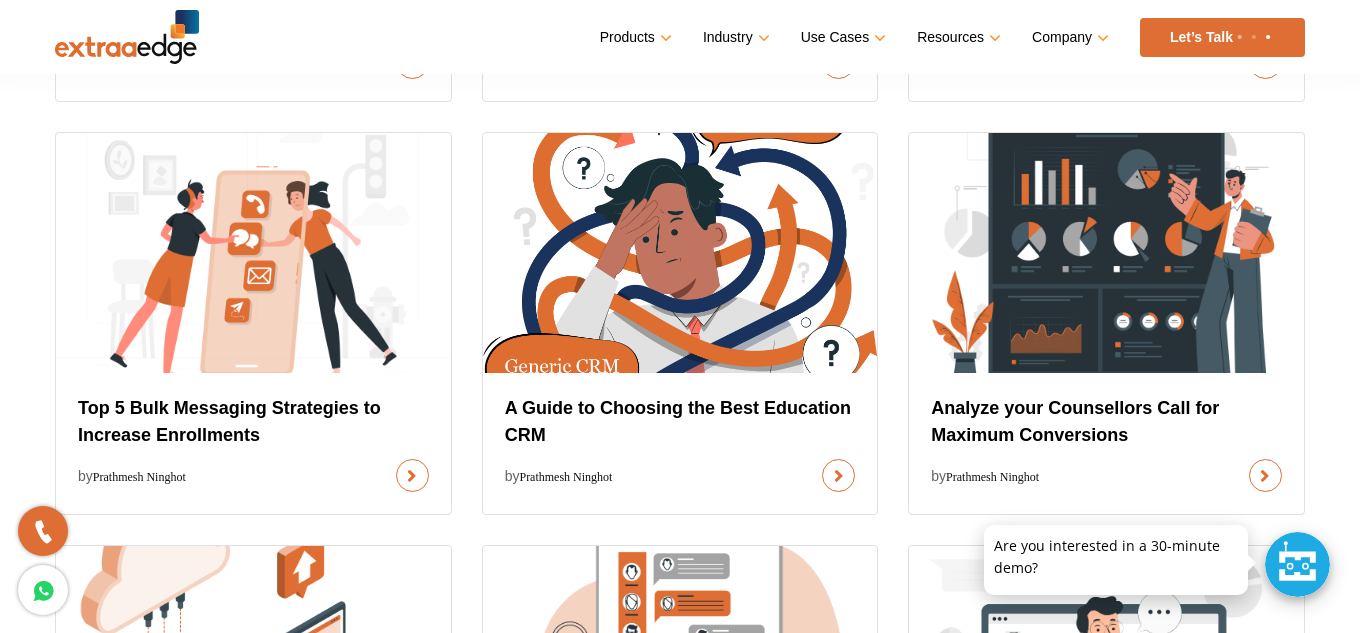scroll, scrollTop: 3208, scrollLeft: 0, axis: vertical 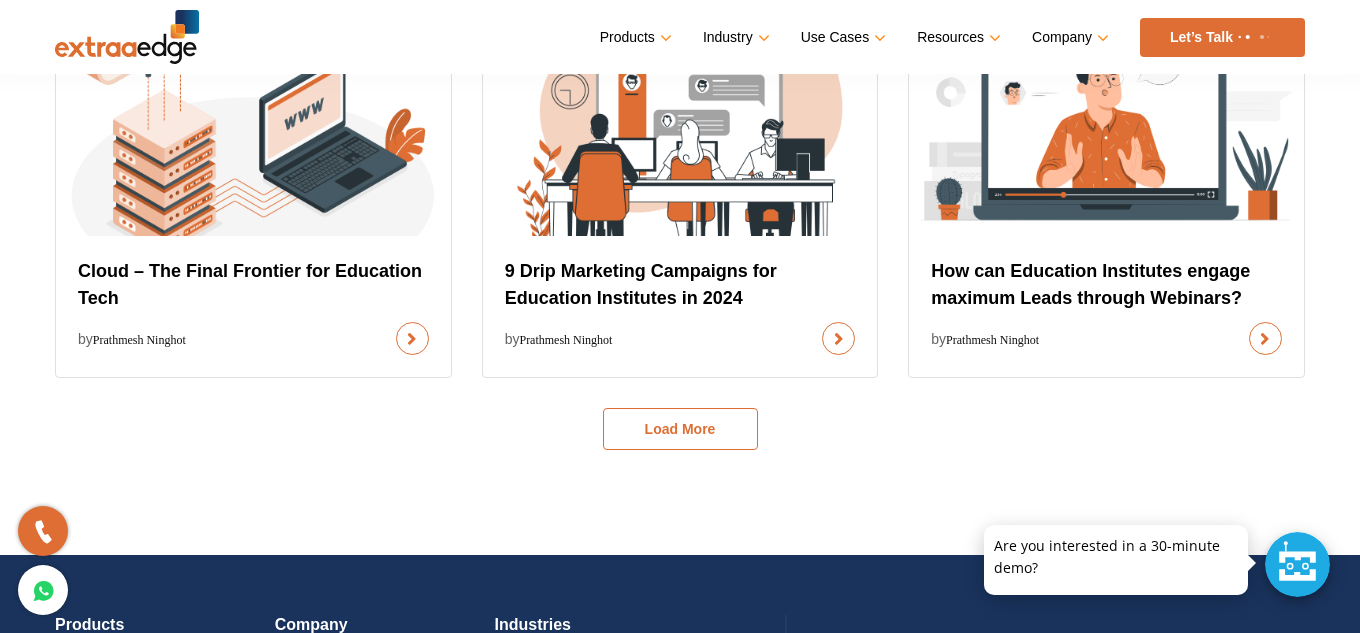 click on "Load More" at bounding box center [680, 429] 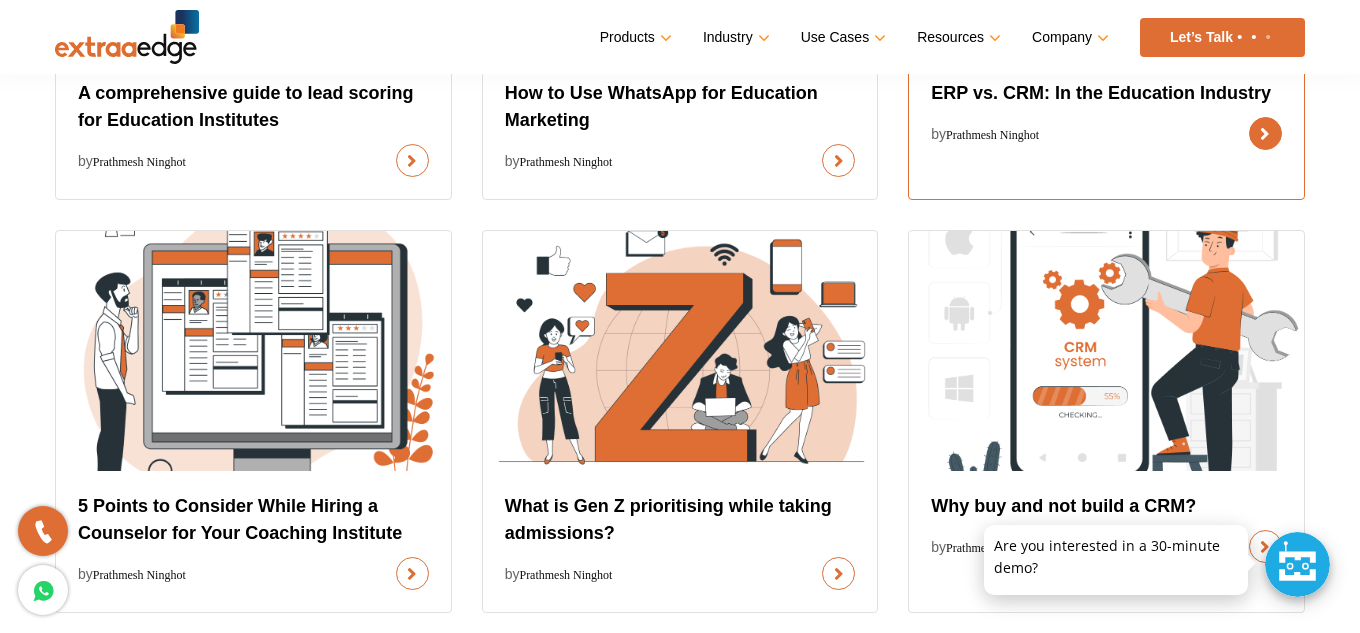 scroll, scrollTop: 4123, scrollLeft: 0, axis: vertical 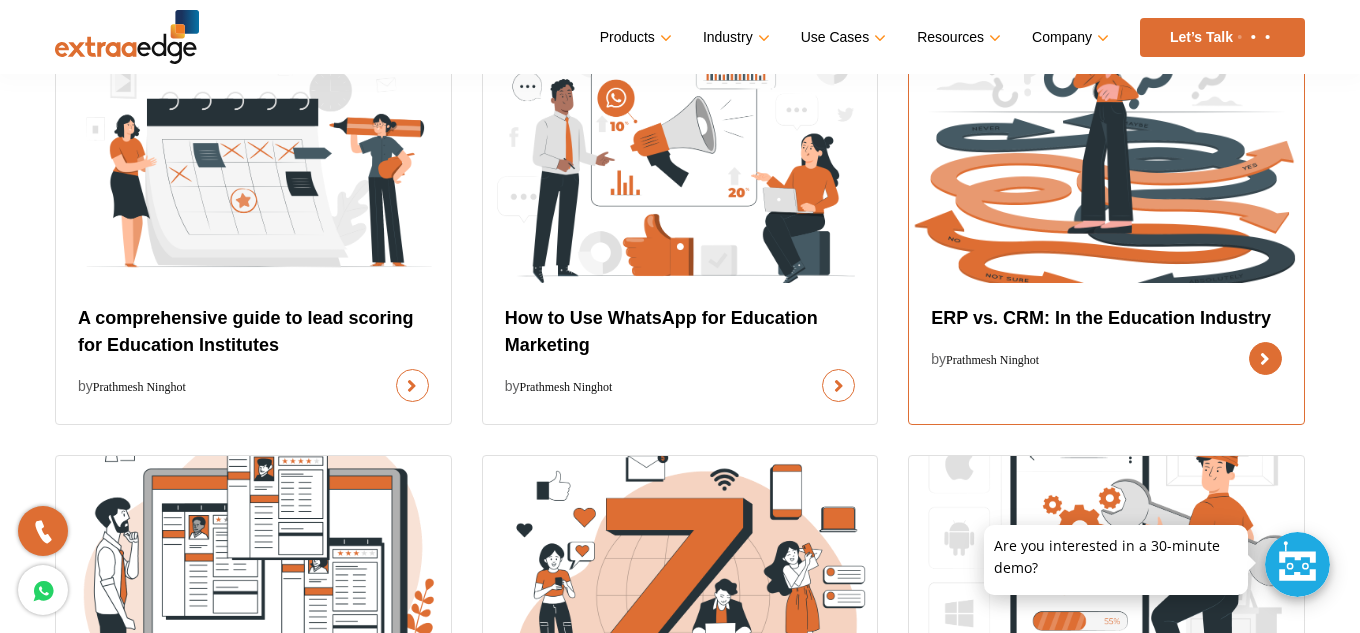 click at bounding box center [1265, 358] 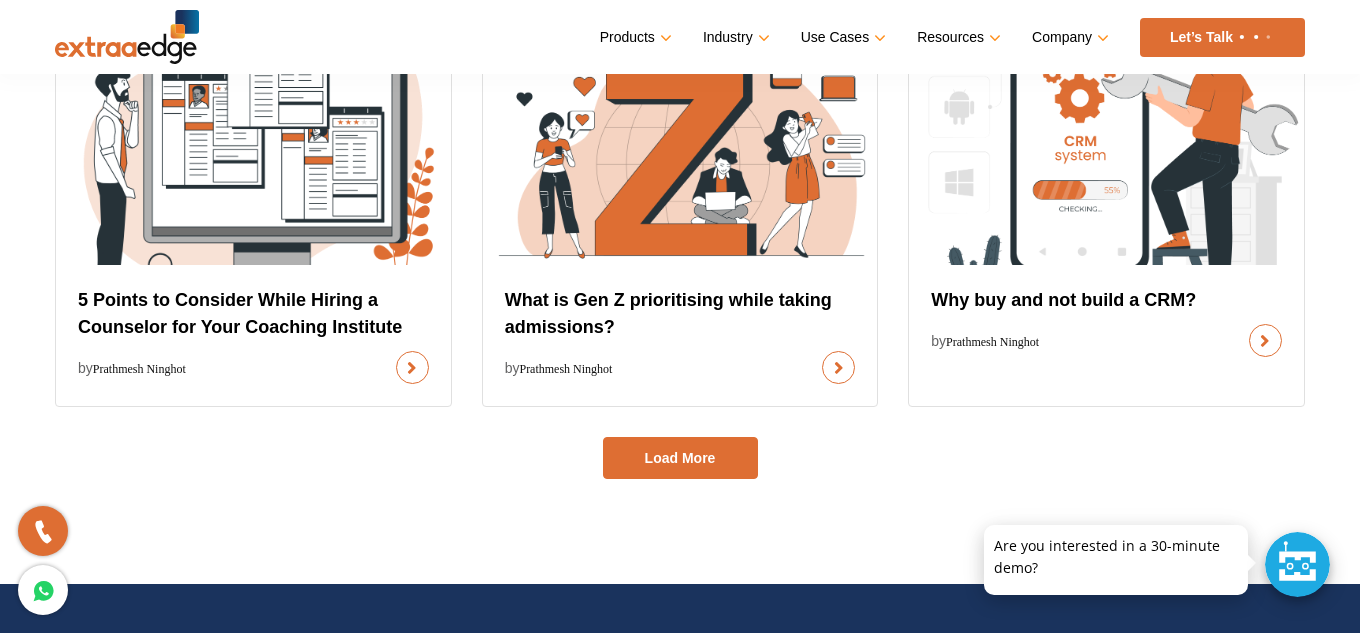 scroll, scrollTop: 4597, scrollLeft: 0, axis: vertical 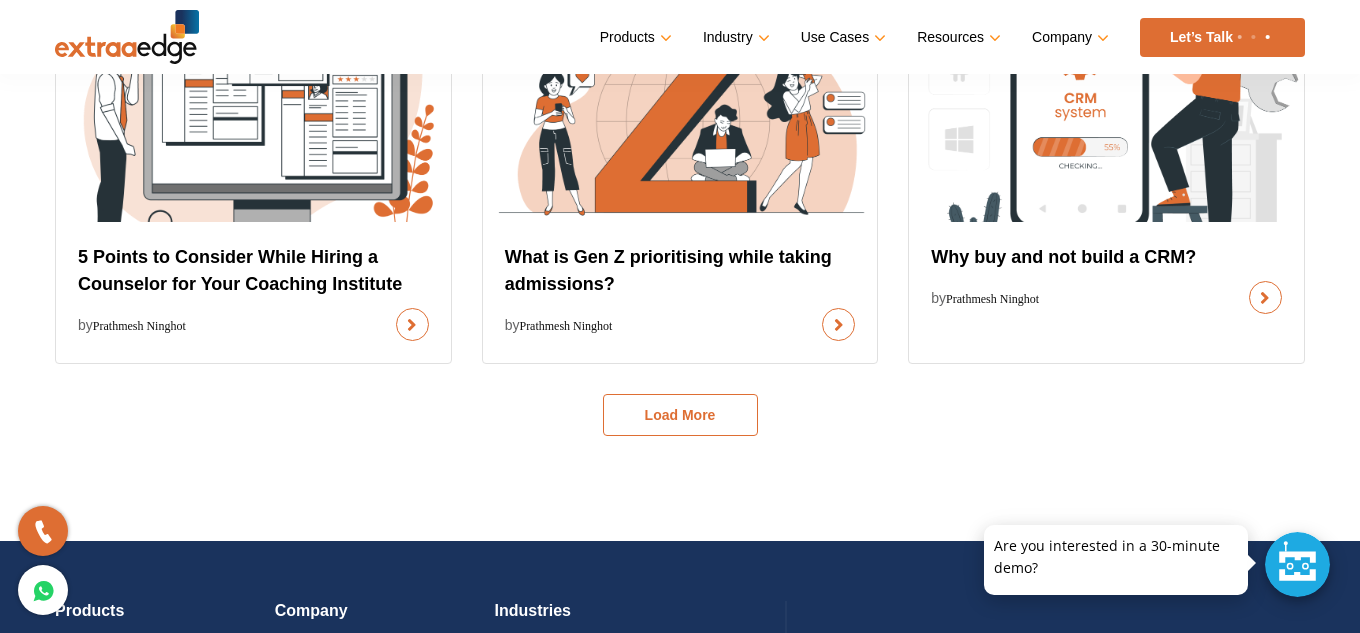 click on "Load More" at bounding box center (680, 415) 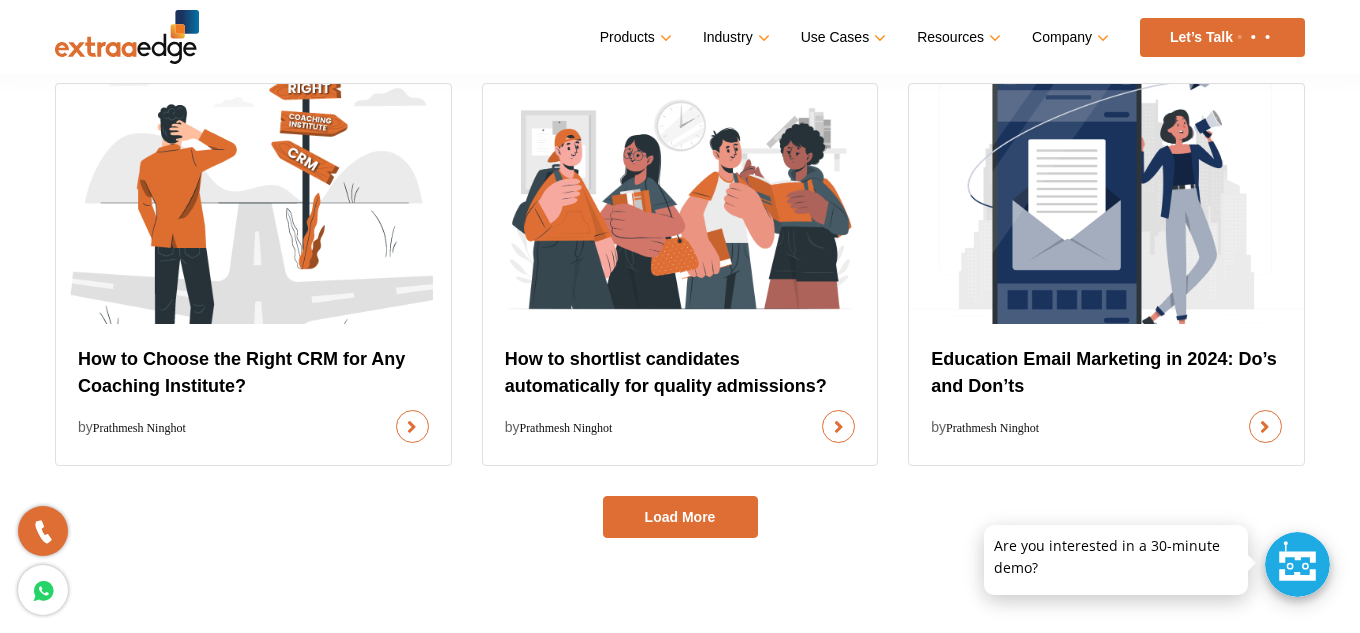 scroll, scrollTop: 5404, scrollLeft: 0, axis: vertical 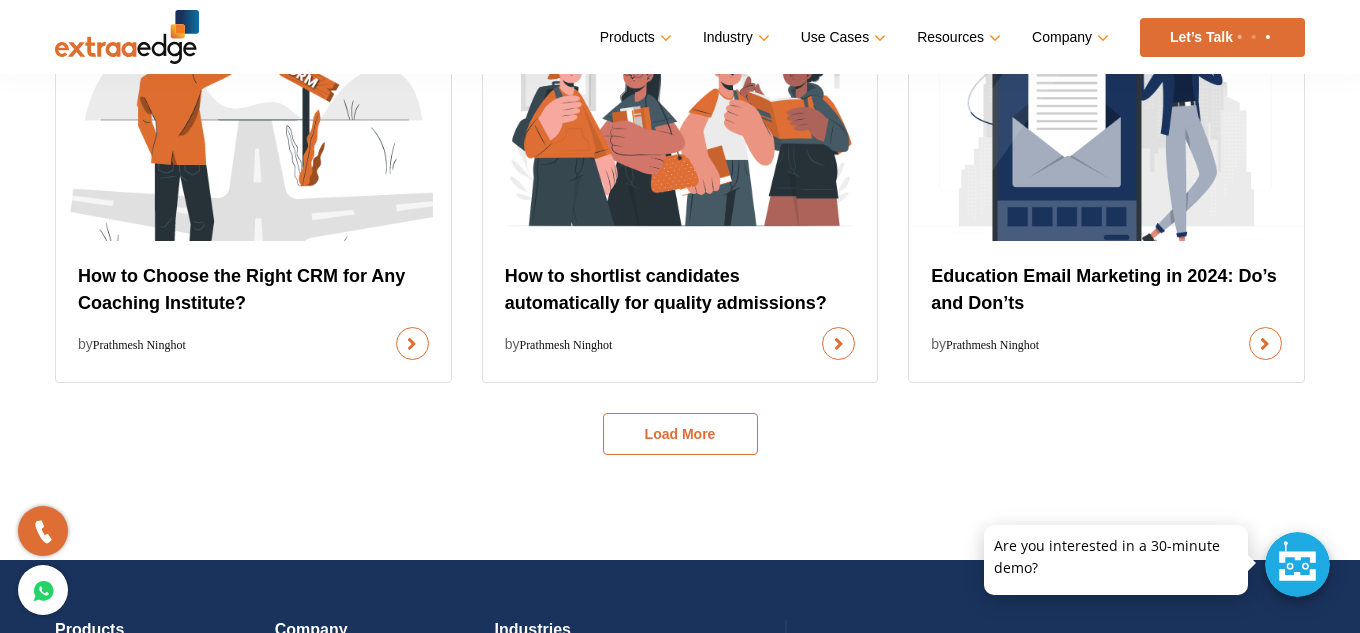 click on "Load More" at bounding box center (680, 434) 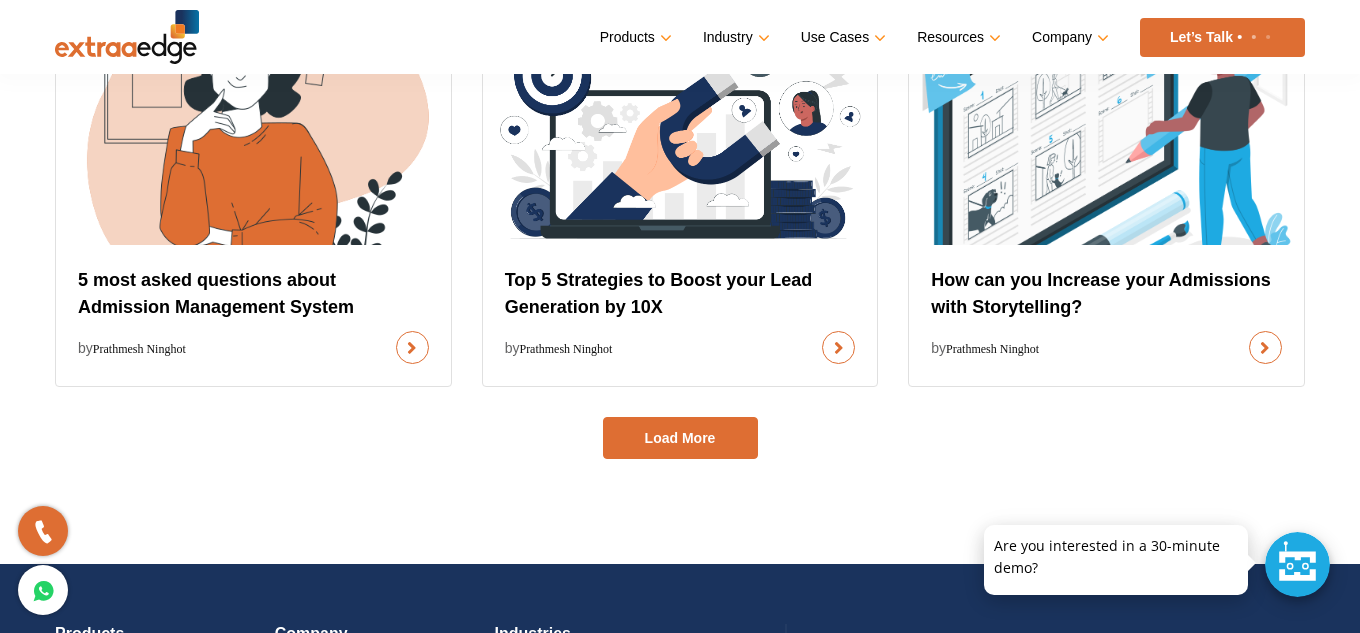 scroll, scrollTop: 6228, scrollLeft: 0, axis: vertical 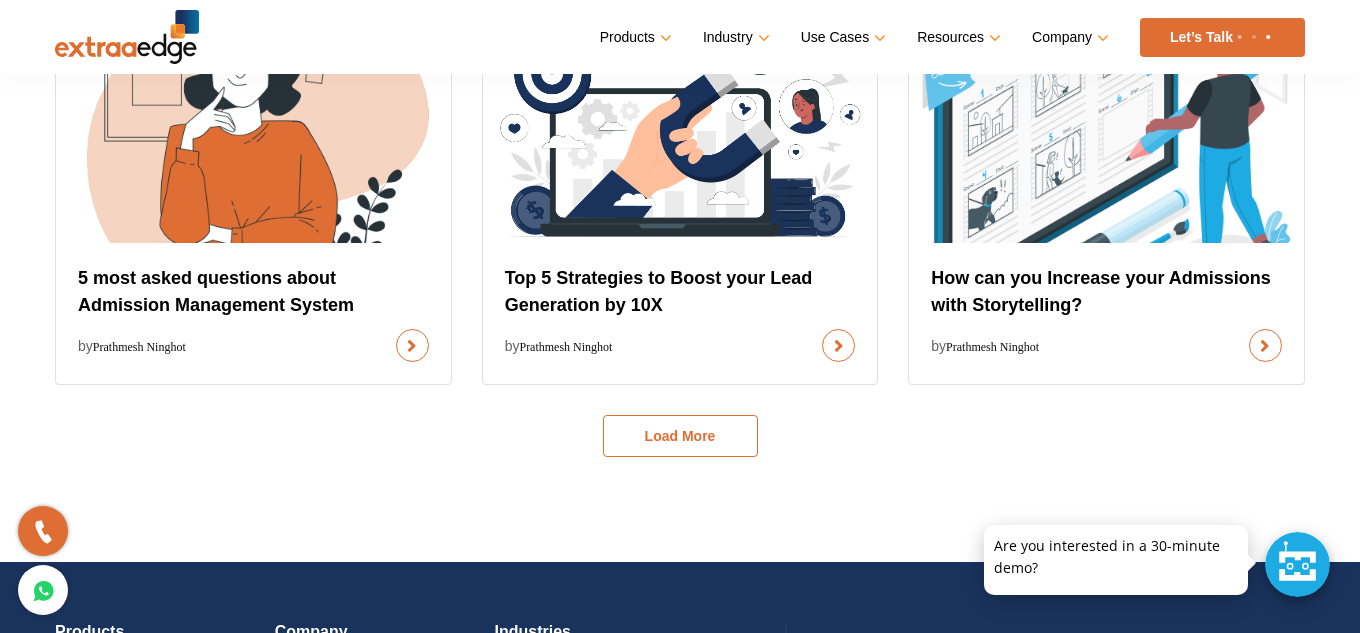 click on "Load More" at bounding box center [680, 436] 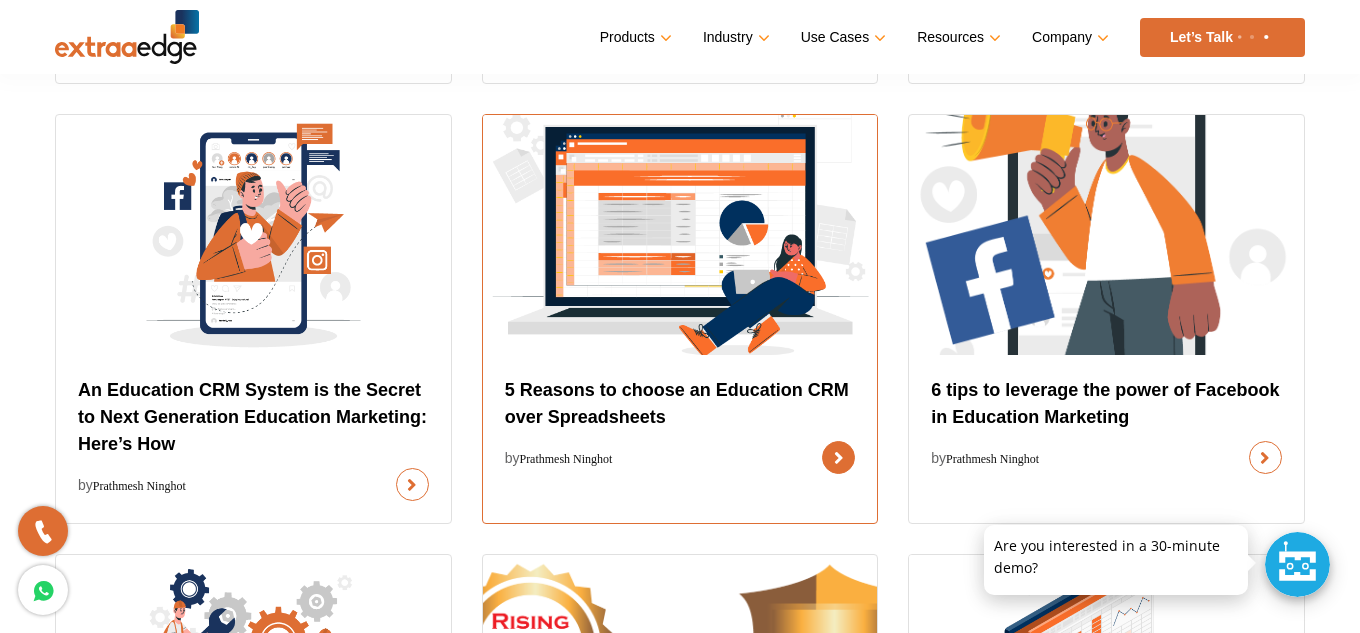 scroll, scrollTop: 6494, scrollLeft: 0, axis: vertical 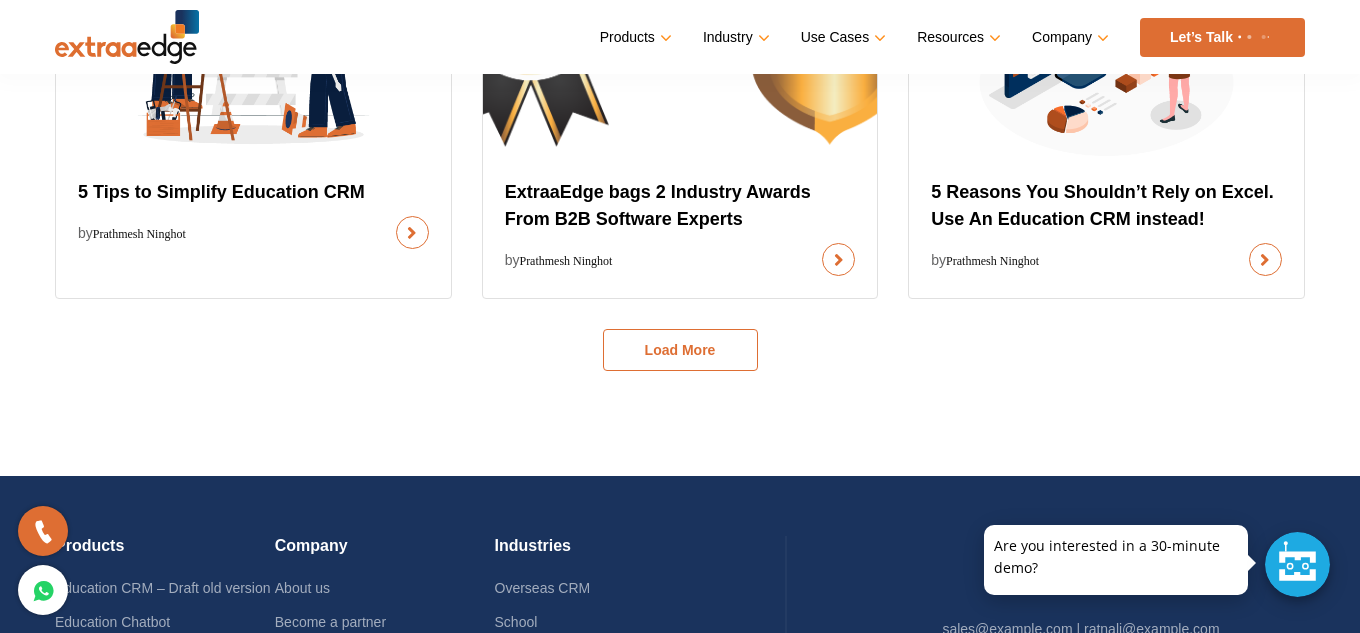 click on "Load More" at bounding box center [680, 350] 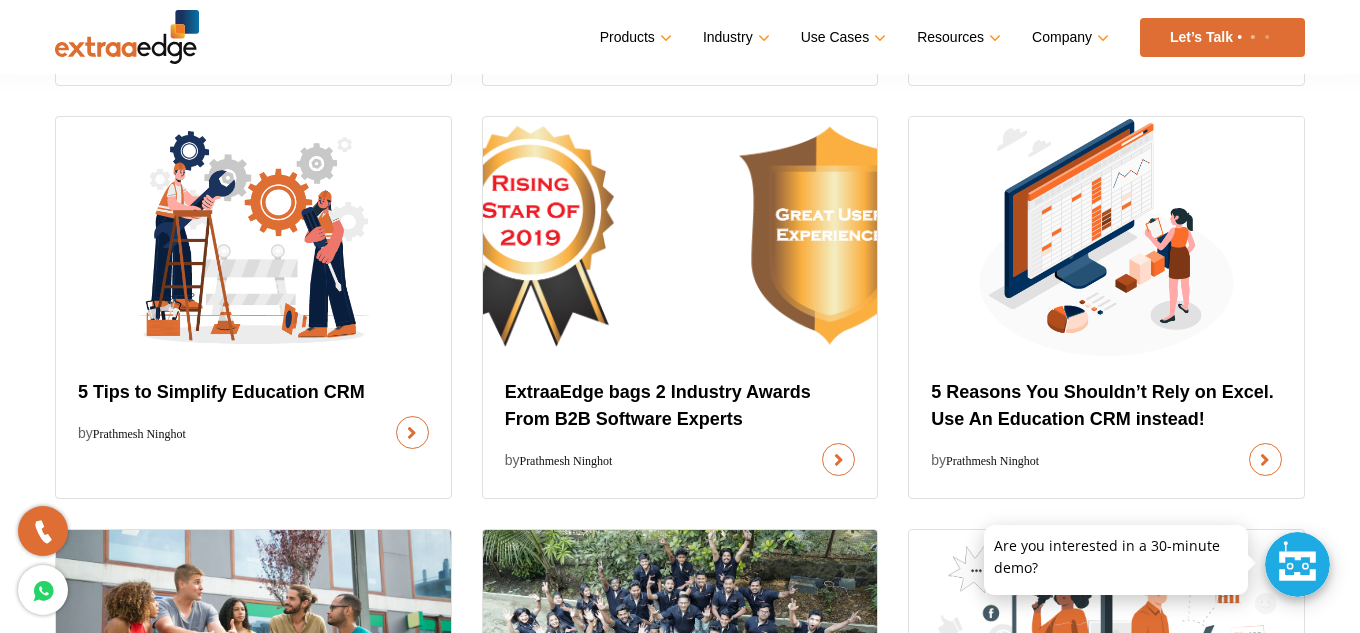 scroll, scrollTop: 6965, scrollLeft: 0, axis: vertical 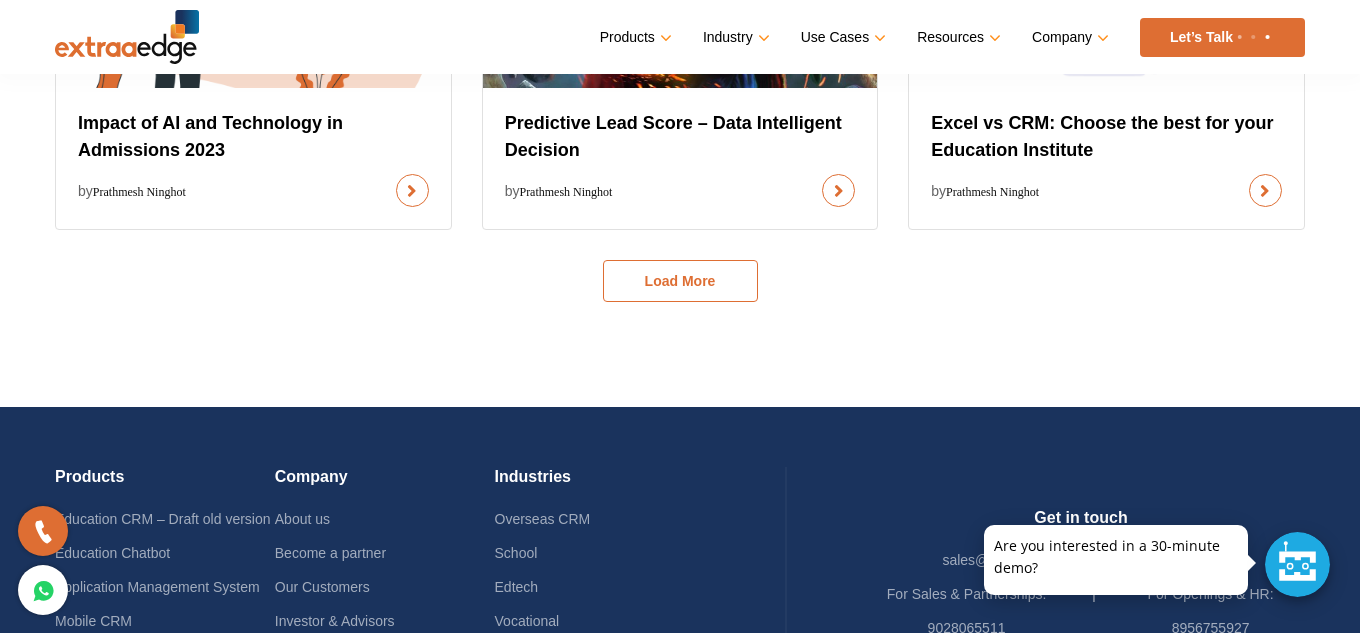click on "Load More" at bounding box center (680, 281) 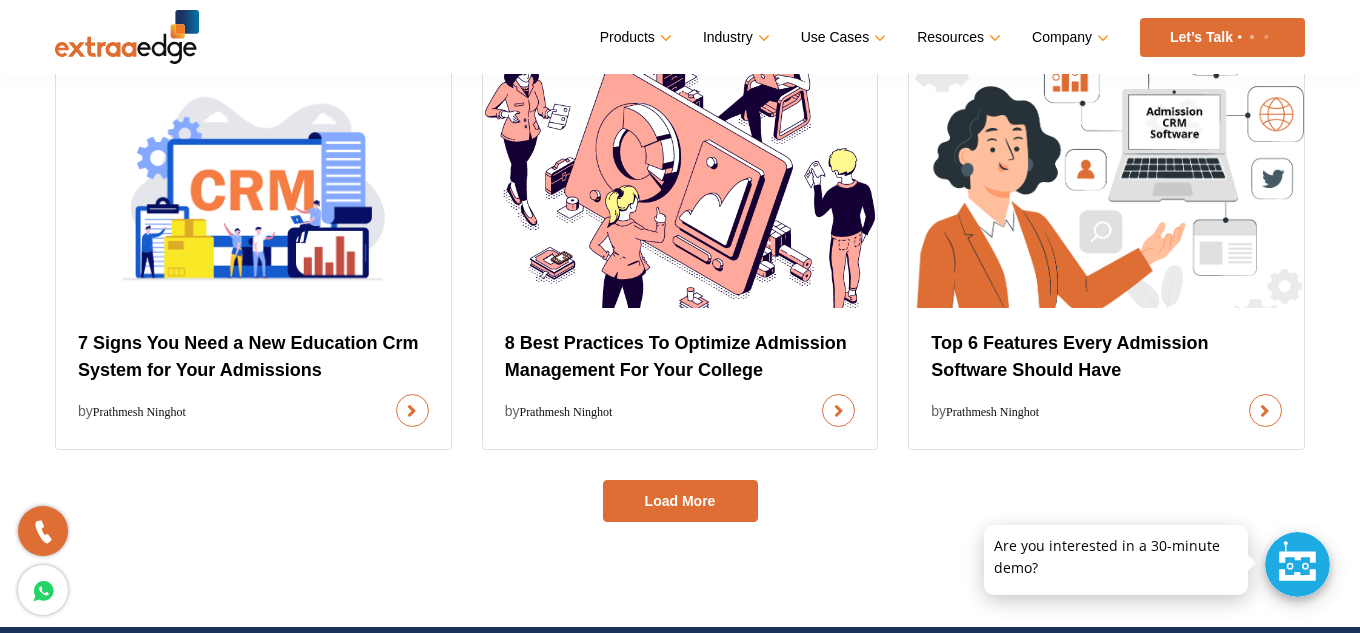 scroll, scrollTop: 8840, scrollLeft: 0, axis: vertical 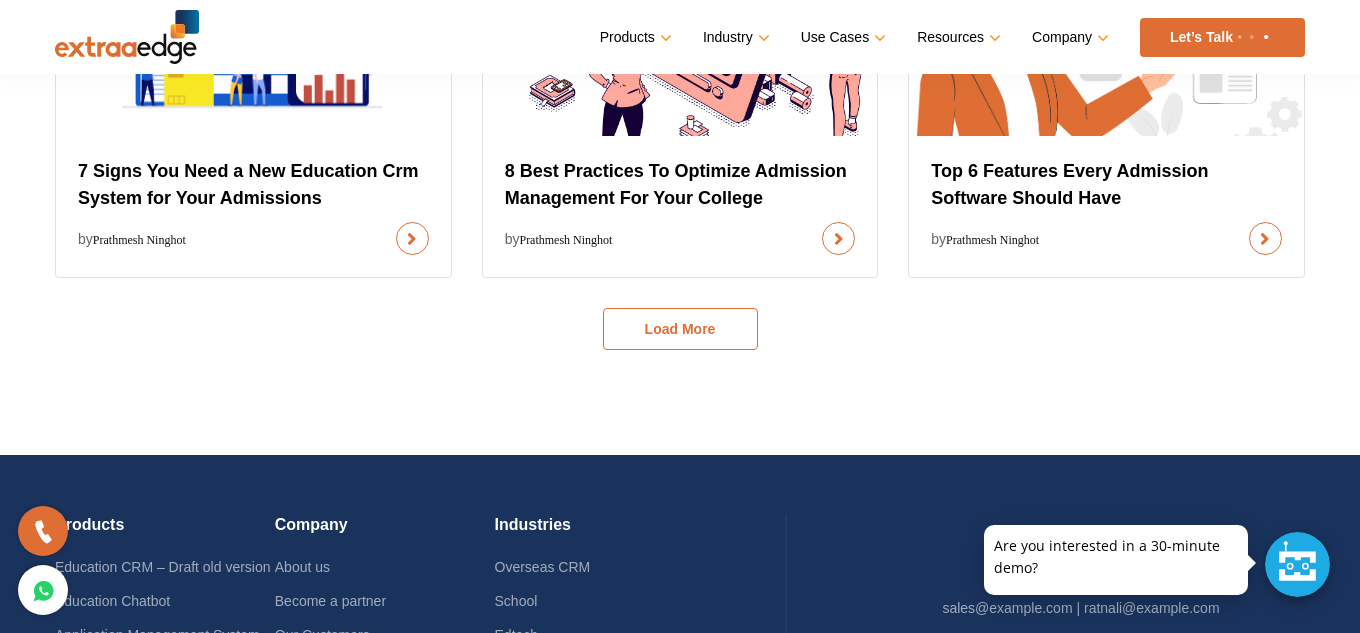 click on "Load More" at bounding box center [680, 329] 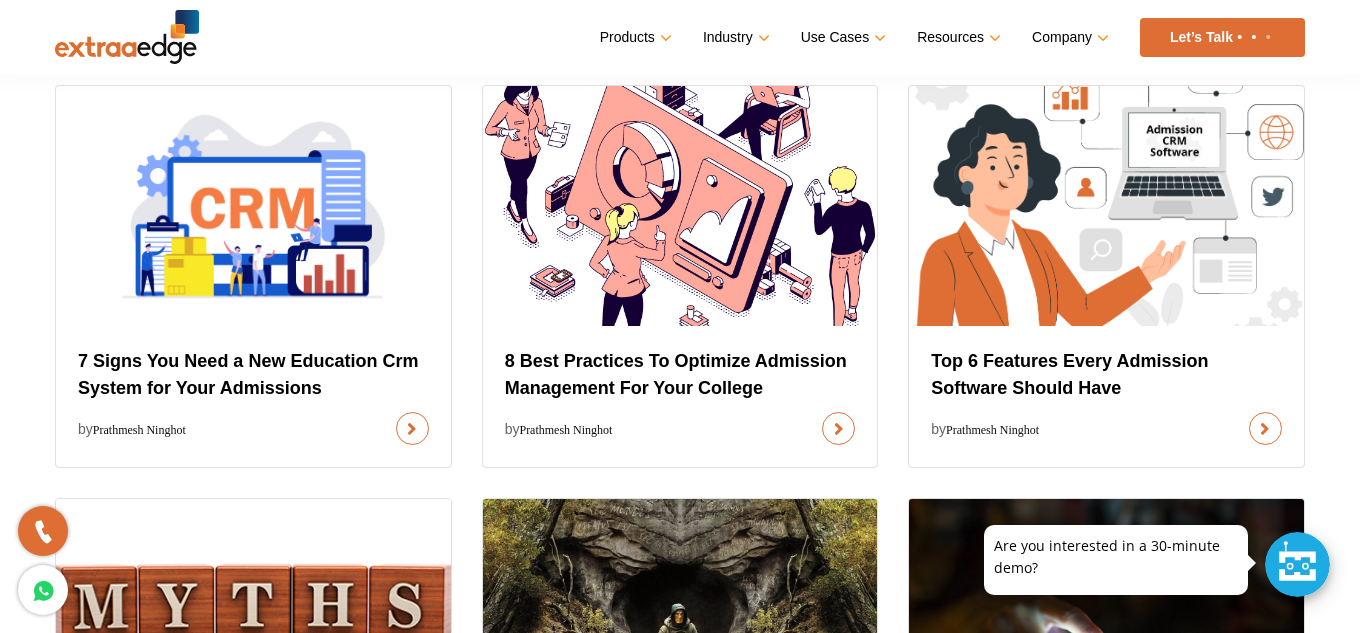 scroll, scrollTop: 8647, scrollLeft: 0, axis: vertical 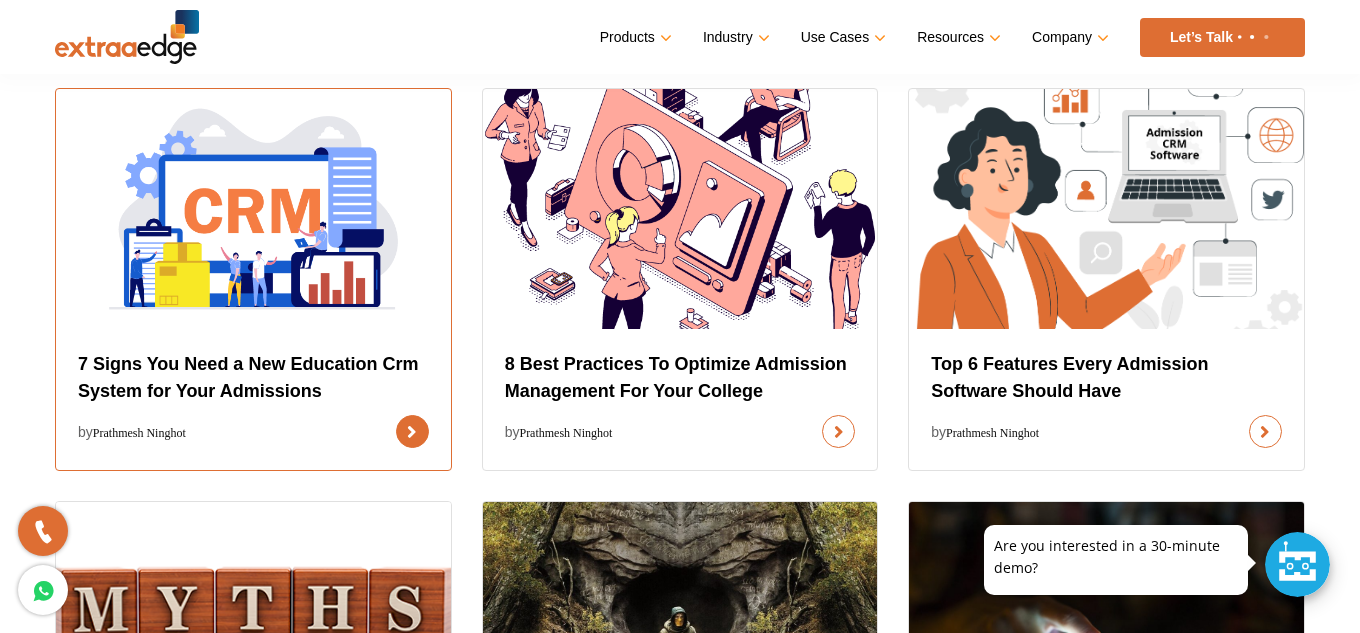 click at bounding box center [412, 431] 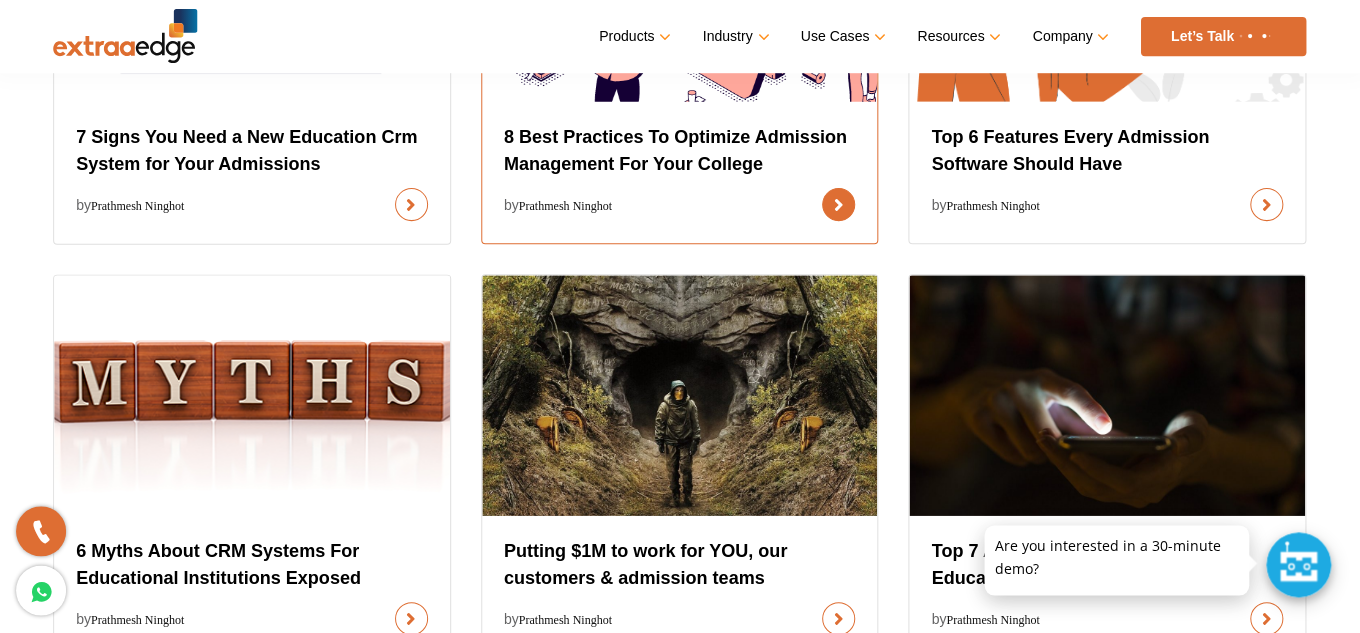 scroll, scrollTop: 8872, scrollLeft: 0, axis: vertical 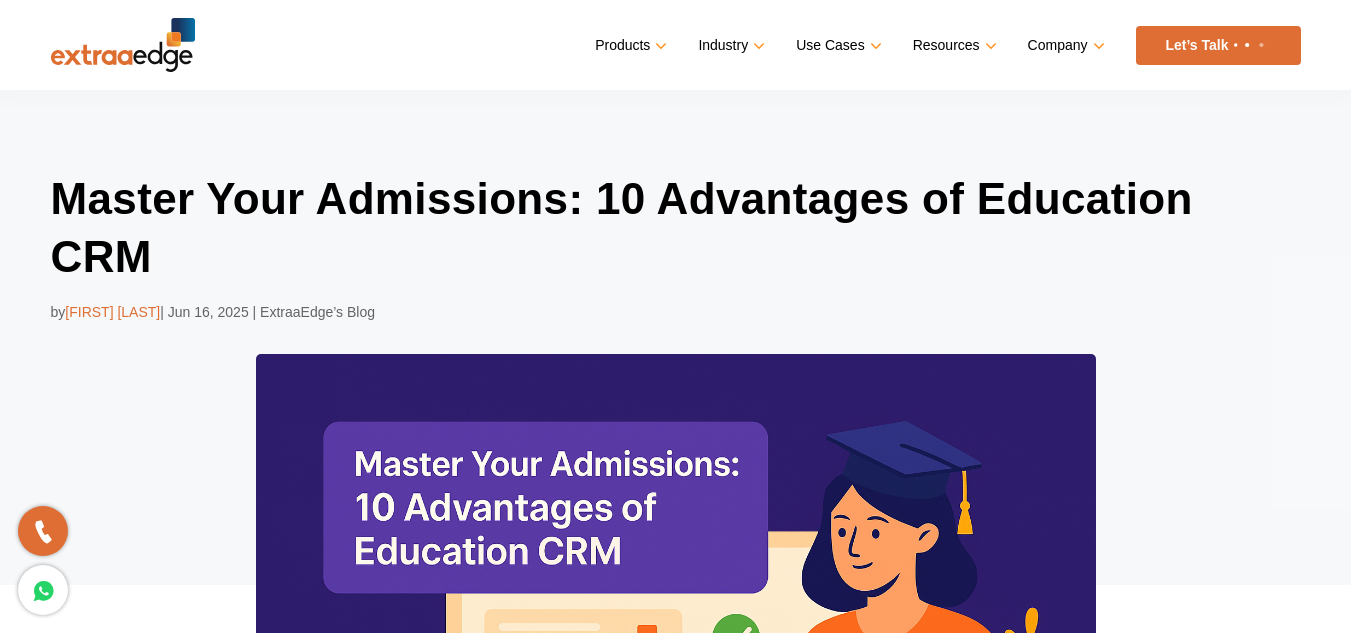 click on "Master Your Admissions: 10 Advantages of Education CRM
by  Prathmesh Ninghot  | Jun 16, 2025 | ExtraaEdge’s Blog" at bounding box center (675, 502) 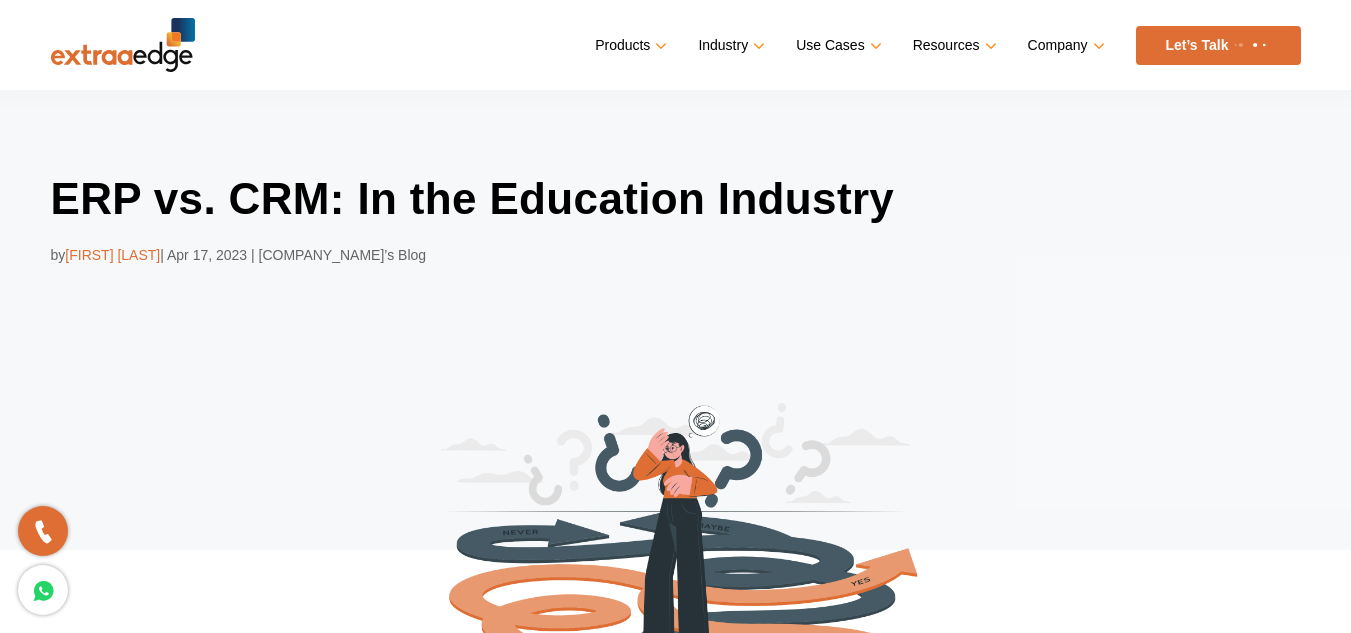 scroll, scrollTop: 376, scrollLeft: 0, axis: vertical 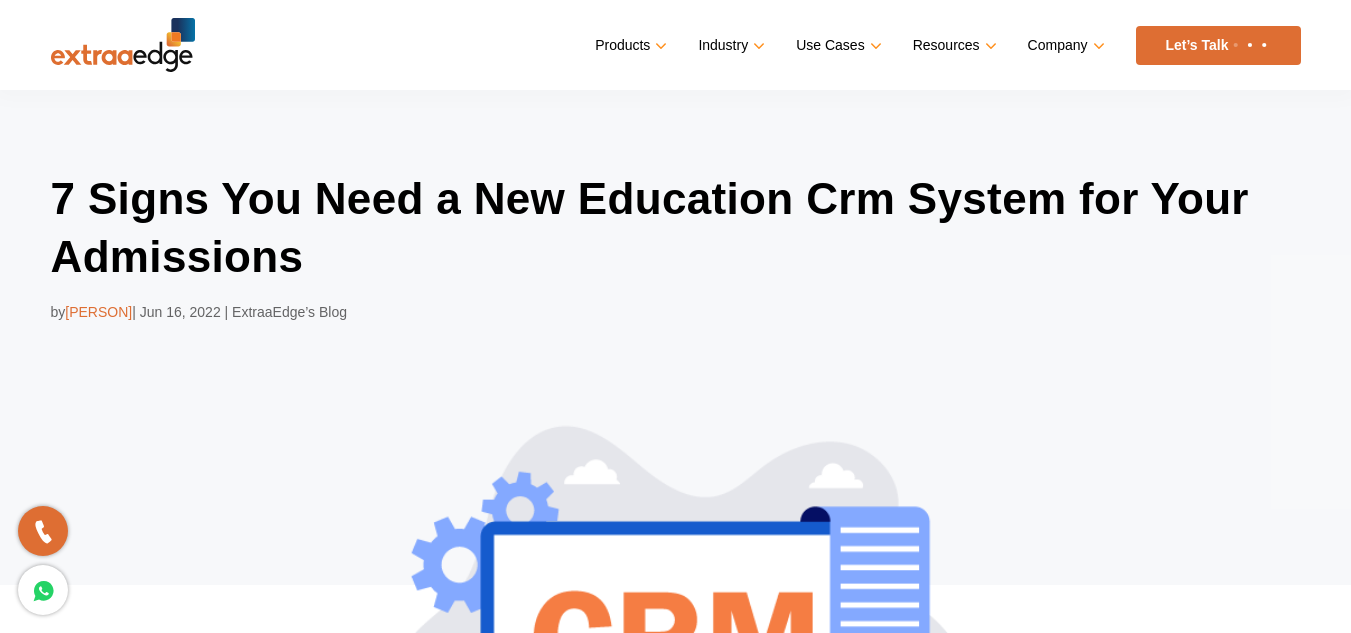 click on "7 Signs You Need a New Education Crm System for Your Admissions
by  Prathmesh Ninghot  | Jun 16, 2022 | ExtraaEdge’s Blog" at bounding box center [676, 542] 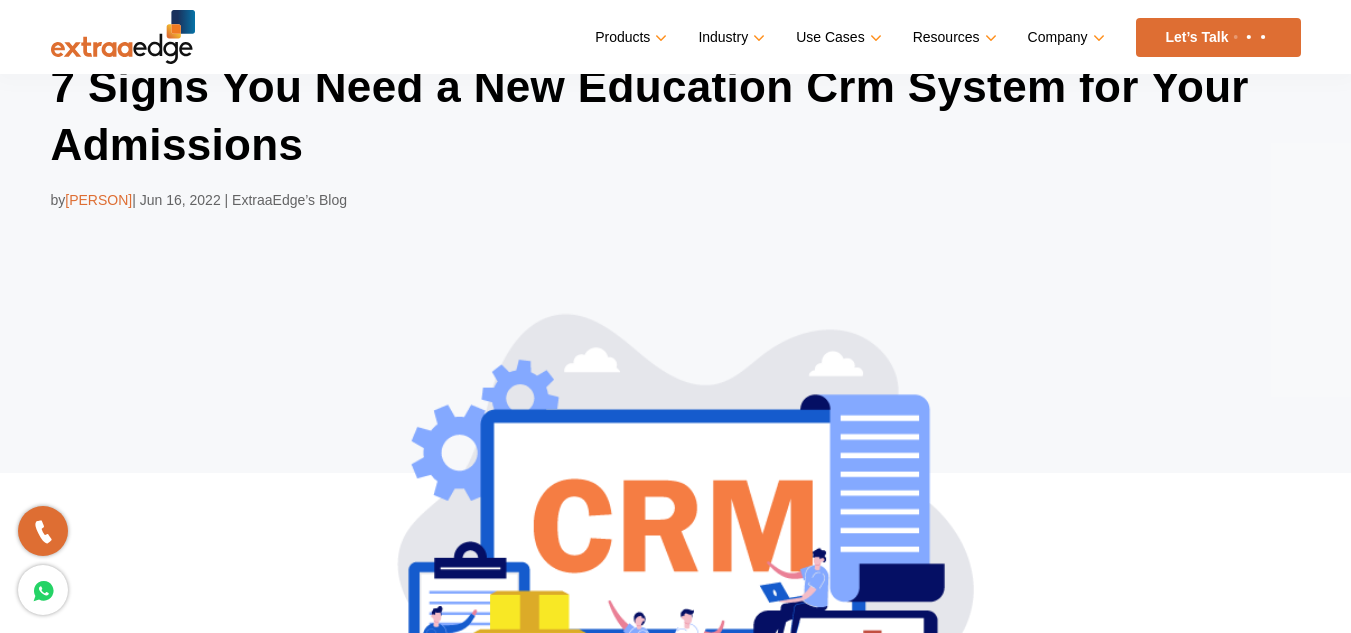 scroll, scrollTop: 113, scrollLeft: 0, axis: vertical 